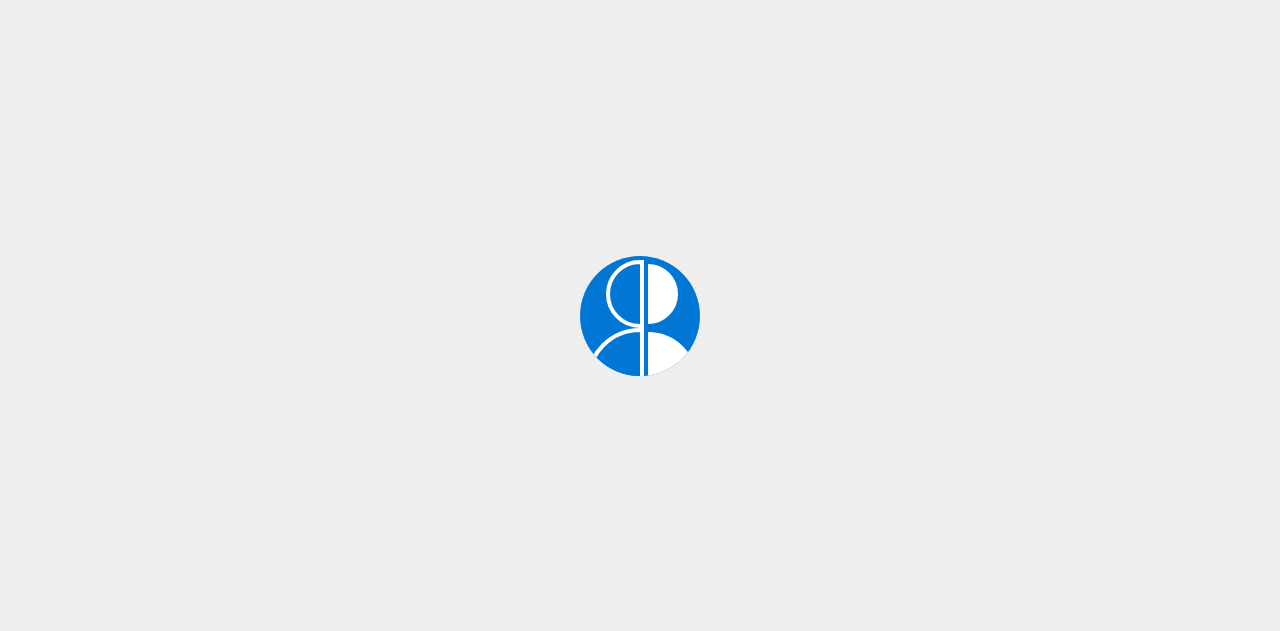 scroll, scrollTop: 0, scrollLeft: 0, axis: both 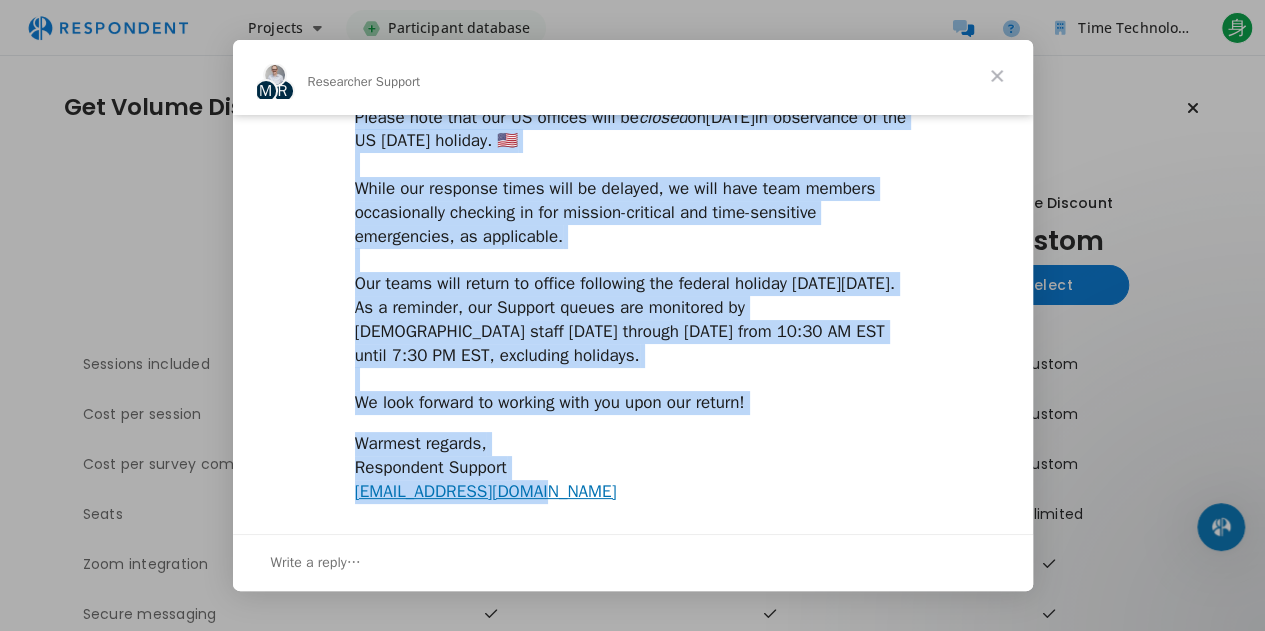 drag, startPoint x: 353, startPoint y: 130, endPoint x: 534, endPoint y: 513, distance: 423.6154 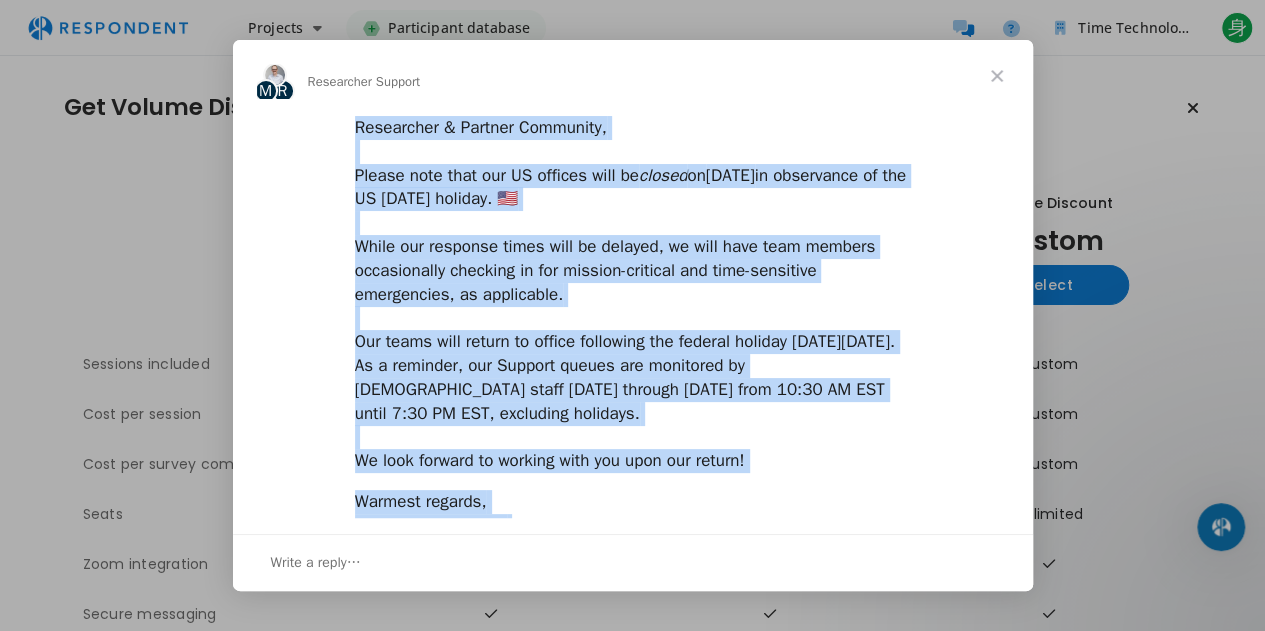 click on "Researcher & Partner Community, ​ Please note that our US offices will be  closed  [DATE][DATE]  in observance of the US [DATE] holiday. 🇺🇸 ​ While our response times will be delayed, we will have team members occasionally checking in for mission-critical and time-sensitive emergencies, as applicable. ​ Our teams will return to office following the federal holiday [DATE][DATE]. As a reminder, our Support queues are monitored by [DEMOGRAPHIC_DATA] staff [DATE] through [DATE] from 10:30 AM EST until 7:30 PM EST, excluding holidays. ​ We look forward to working with you upon our return!" at bounding box center (633, 294) 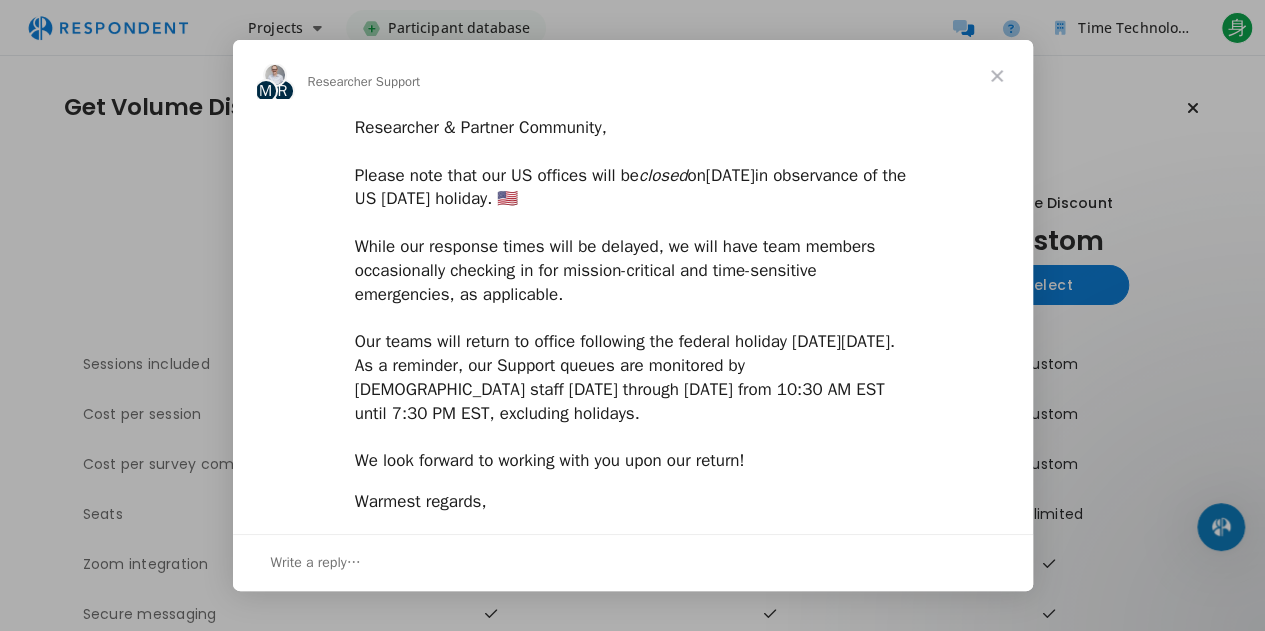 click at bounding box center [997, 76] 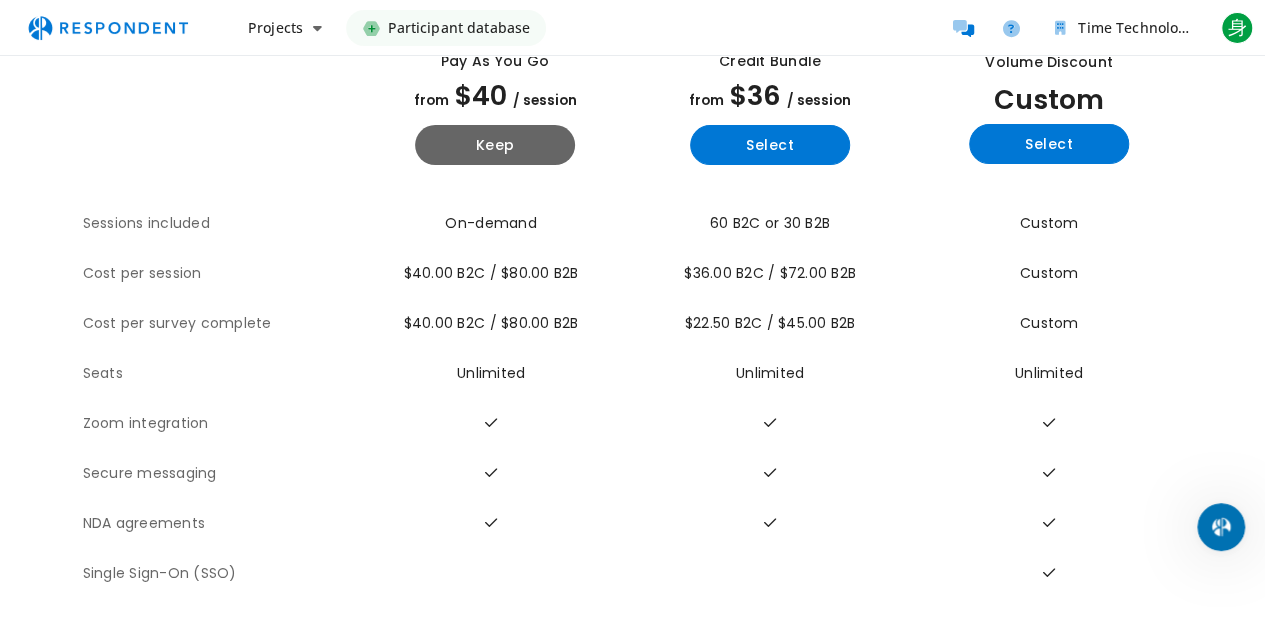 scroll, scrollTop: 0, scrollLeft: 0, axis: both 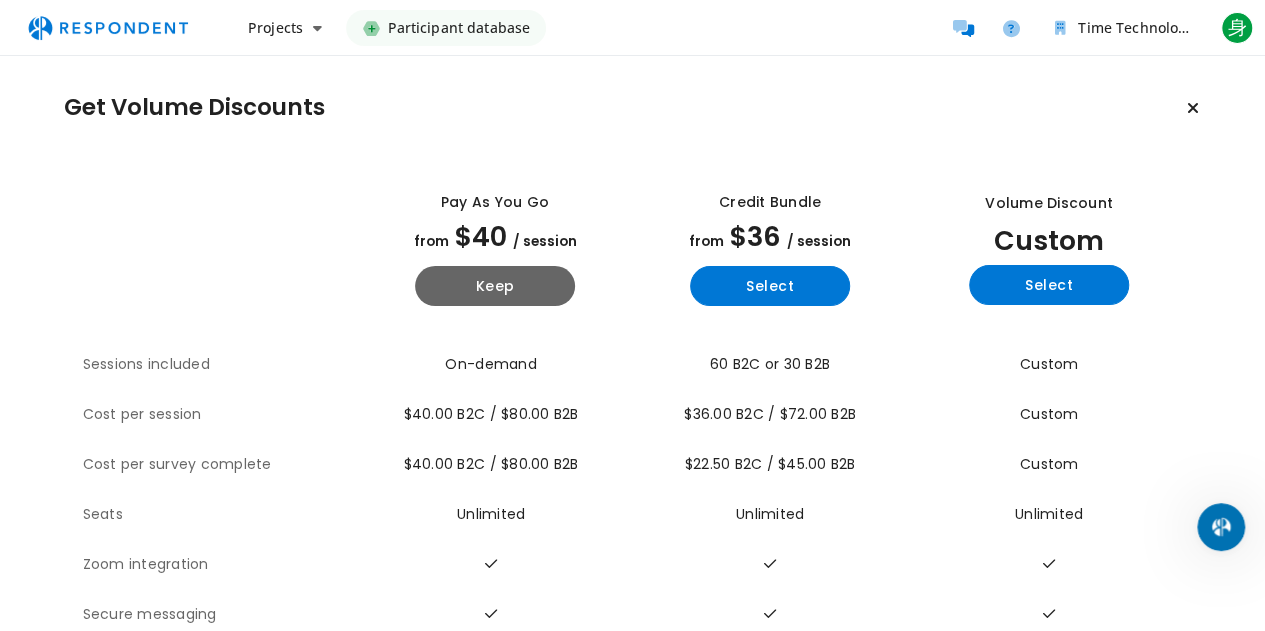 click at bounding box center (108, 28) 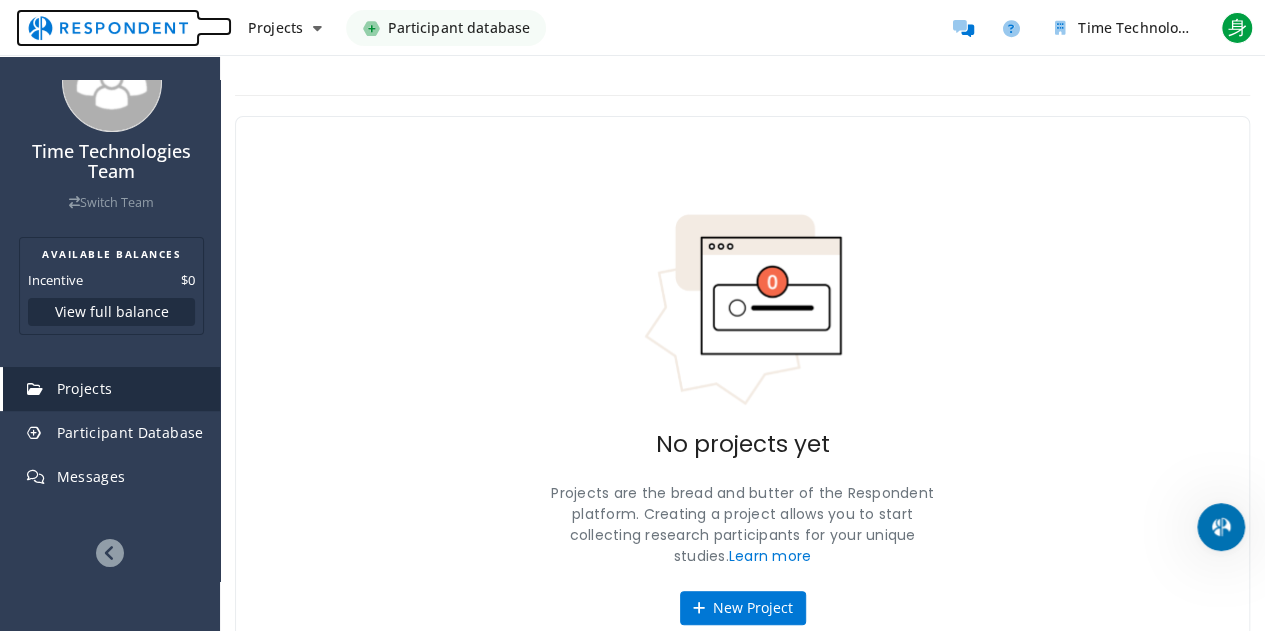 scroll, scrollTop: 59, scrollLeft: 0, axis: vertical 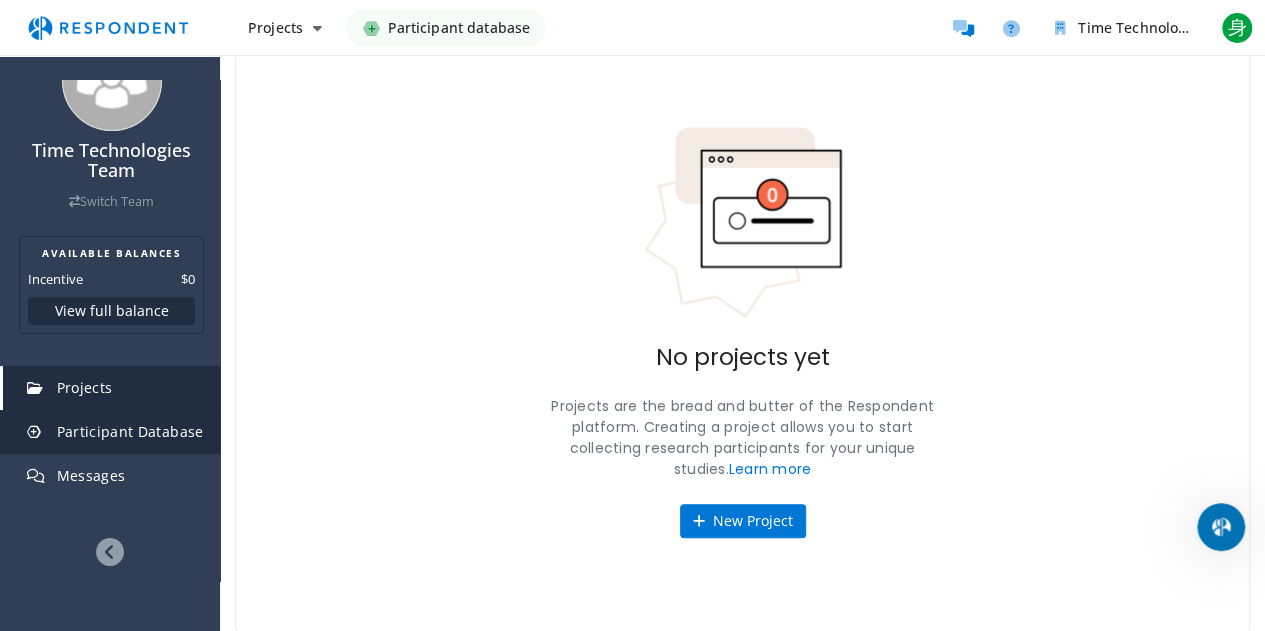 click on "Participant Database" at bounding box center (111, 432) 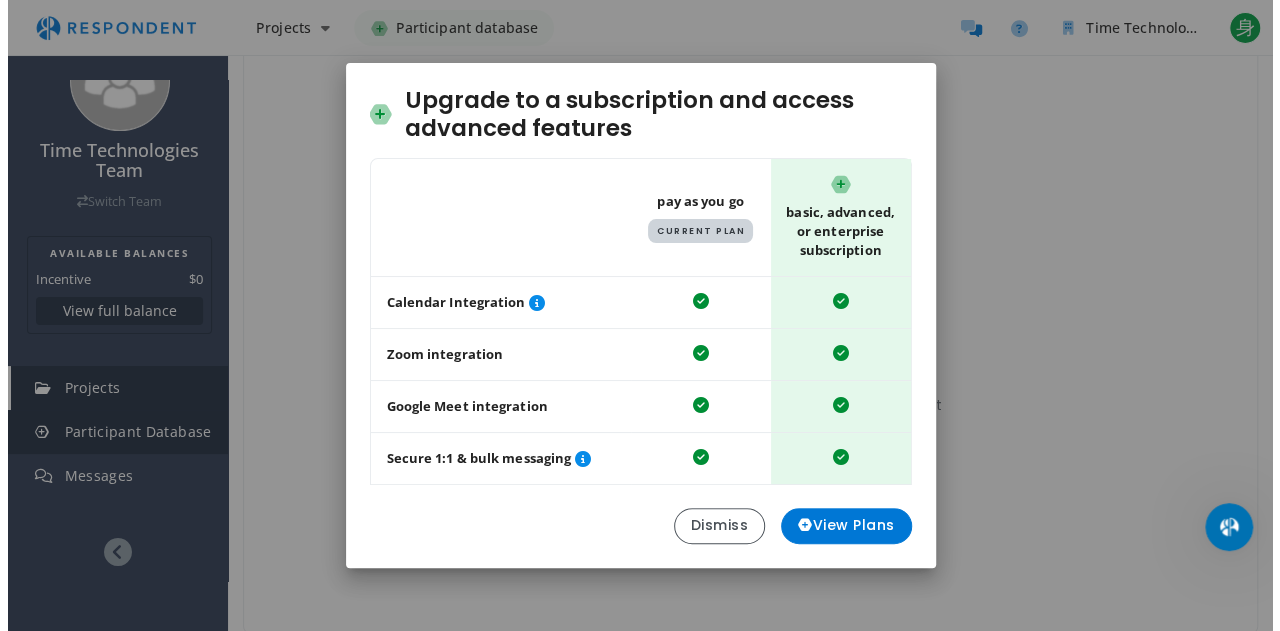 scroll, scrollTop: 0, scrollLeft: 0, axis: both 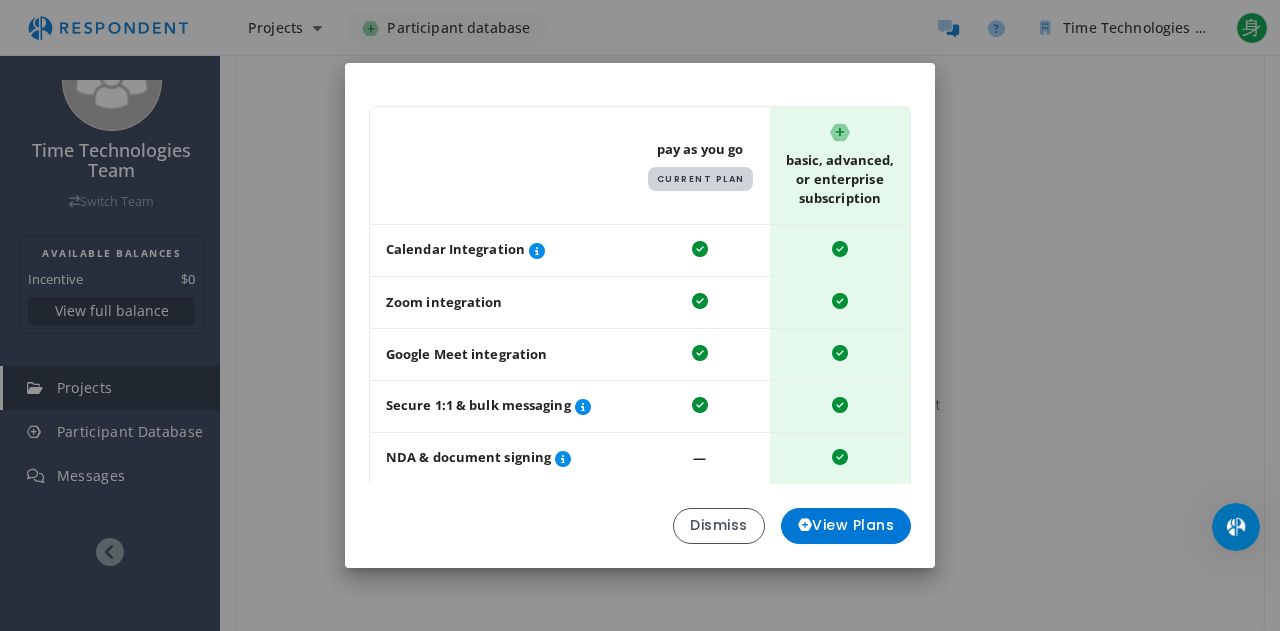 click on "Upgrade to a subscription save up to 20% and access advanced features               Table showing a comparison between the pay as you go plan and the basic, advanced, or enterprise subscription plans             Pay As You Go  Current Plan              Basic, Advanced, or Enterprise Subscription               Calendar Integration                                   Zoom integration                         Google Meet integration                         Secure 1:1 & bulk messaging                                   NDA & document signing                      ―              Participant database                      ―              Filter past participants            ―              Rollover unused credits                      ―                    Billed annually • Starting at $2,160 / yr • Cancel anytime           Dismiss       View Plans" at bounding box center (640, 315) 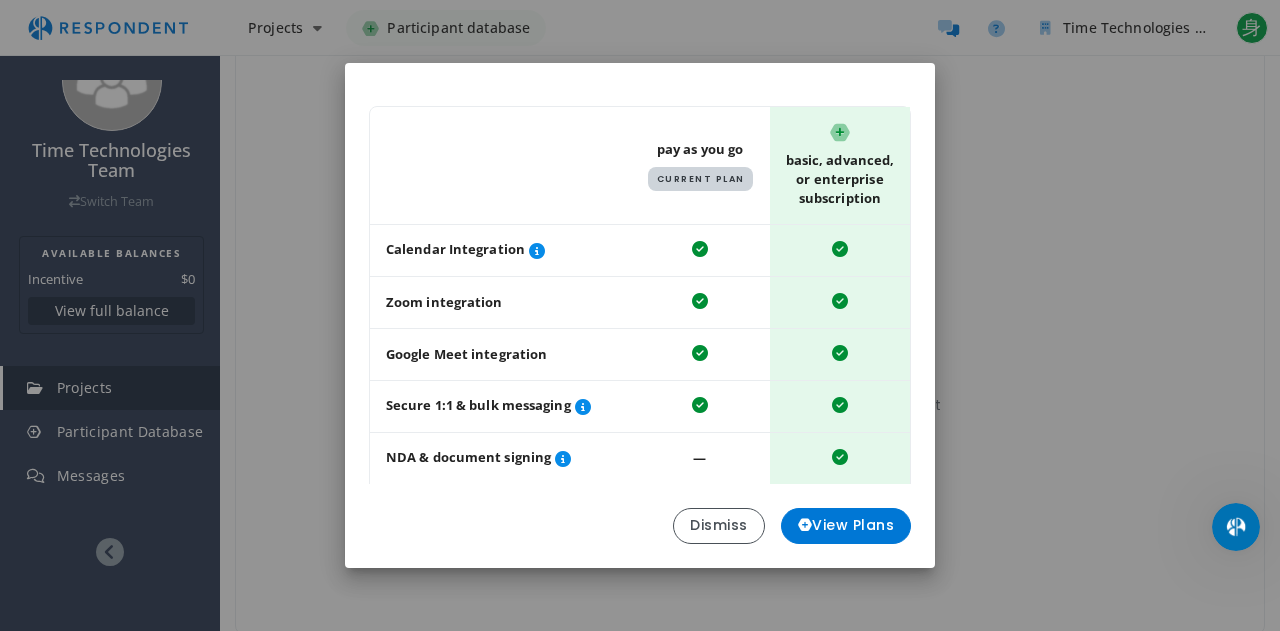 click on "Upgrade to a subscription save up to 20% and access advanced features               Table showing a comparison between the pay as you go plan and the basic, advanced, or enterprise subscription plans             Pay As You Go  Current Plan              Basic, Advanced, or Enterprise Subscription               Calendar Integration                                   Zoom integration                         Google Meet integration                         Secure 1:1 & bulk messaging                                   NDA & document signing                      ―              Participant database                      ―              Filter past participants            ―              Rollover unused credits                      ―                    Billed annually • Starting at $2,160 / yr • Cancel anytime           Dismiss       View Plans" at bounding box center (640, 315) 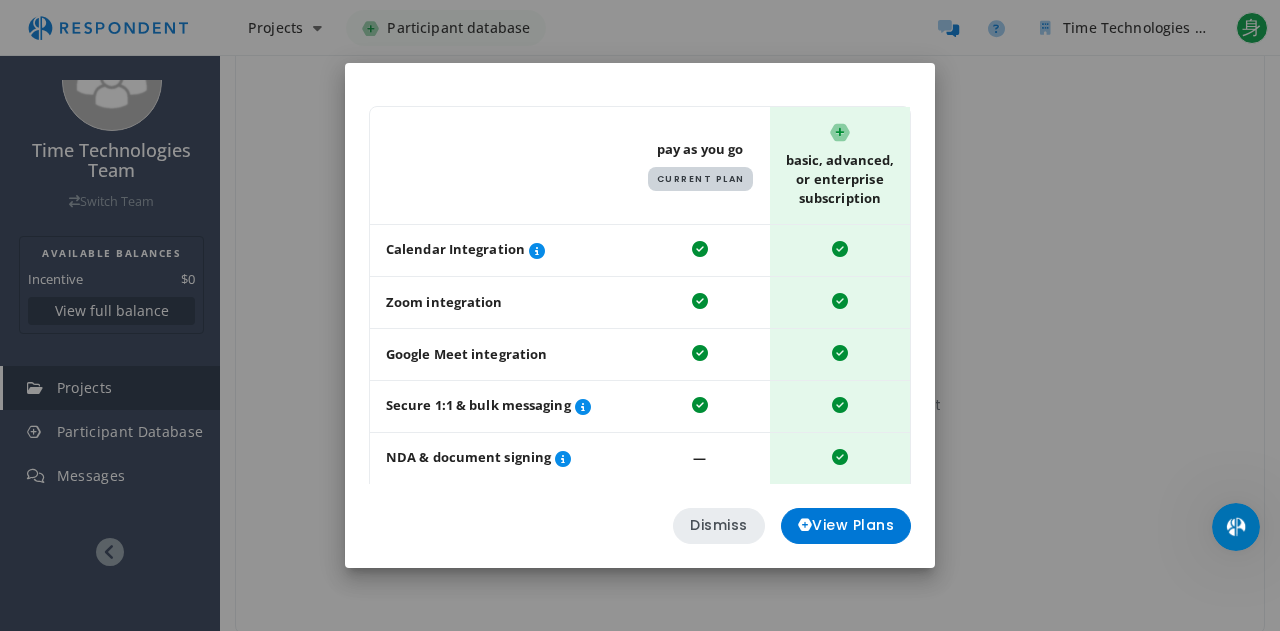 click on "Dismiss" 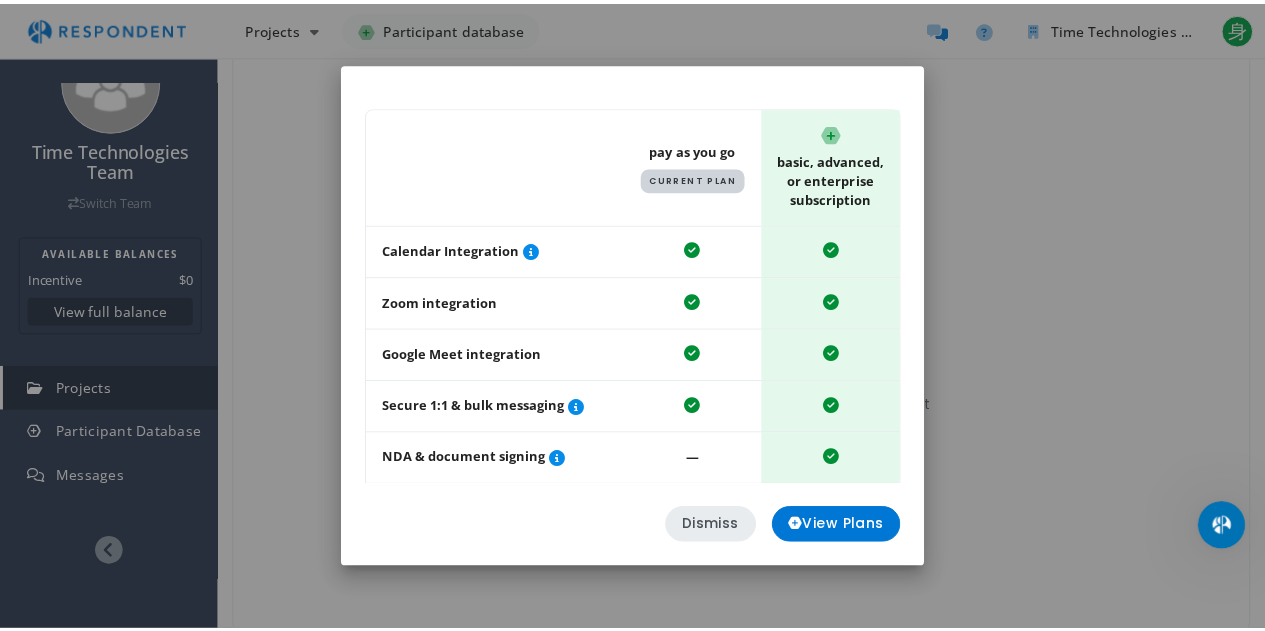scroll, scrollTop: 87, scrollLeft: 0, axis: vertical 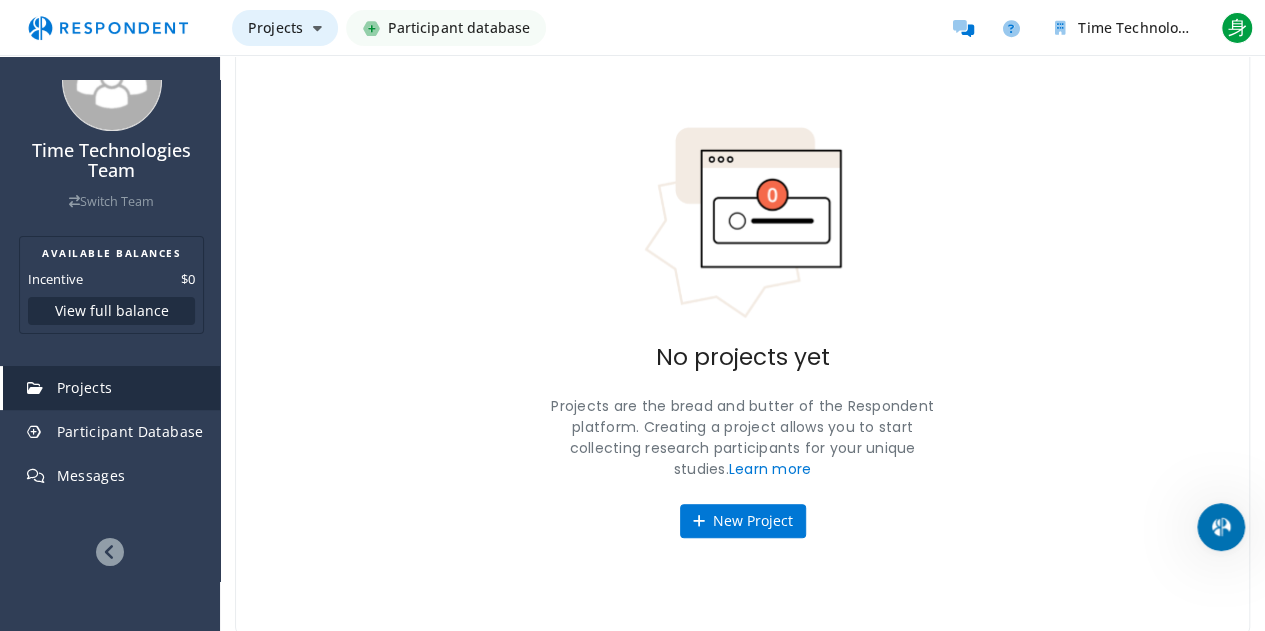 click at bounding box center (317, 28) 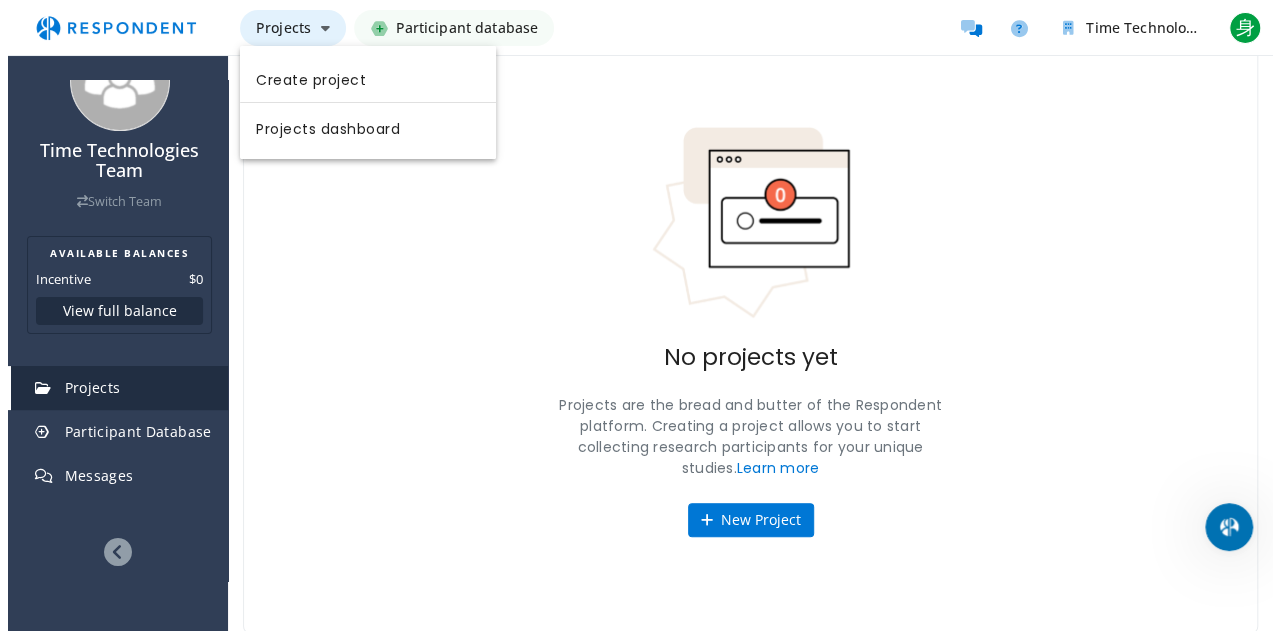 scroll, scrollTop: 0, scrollLeft: 0, axis: both 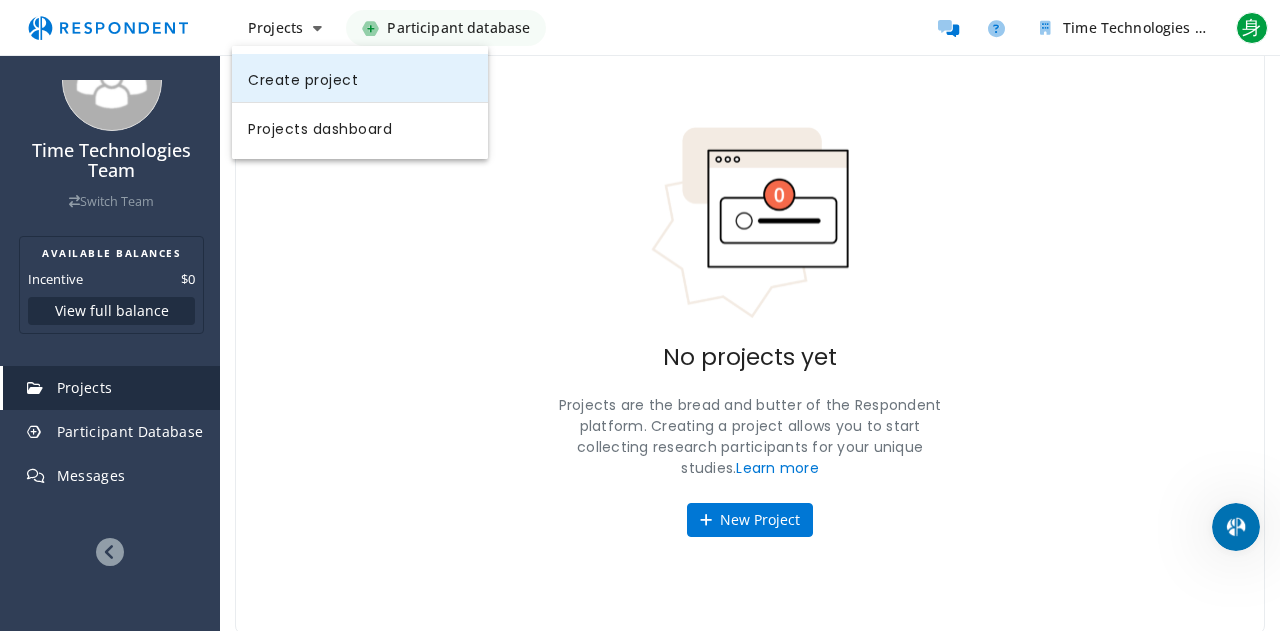 click on "Create project" at bounding box center [360, 78] 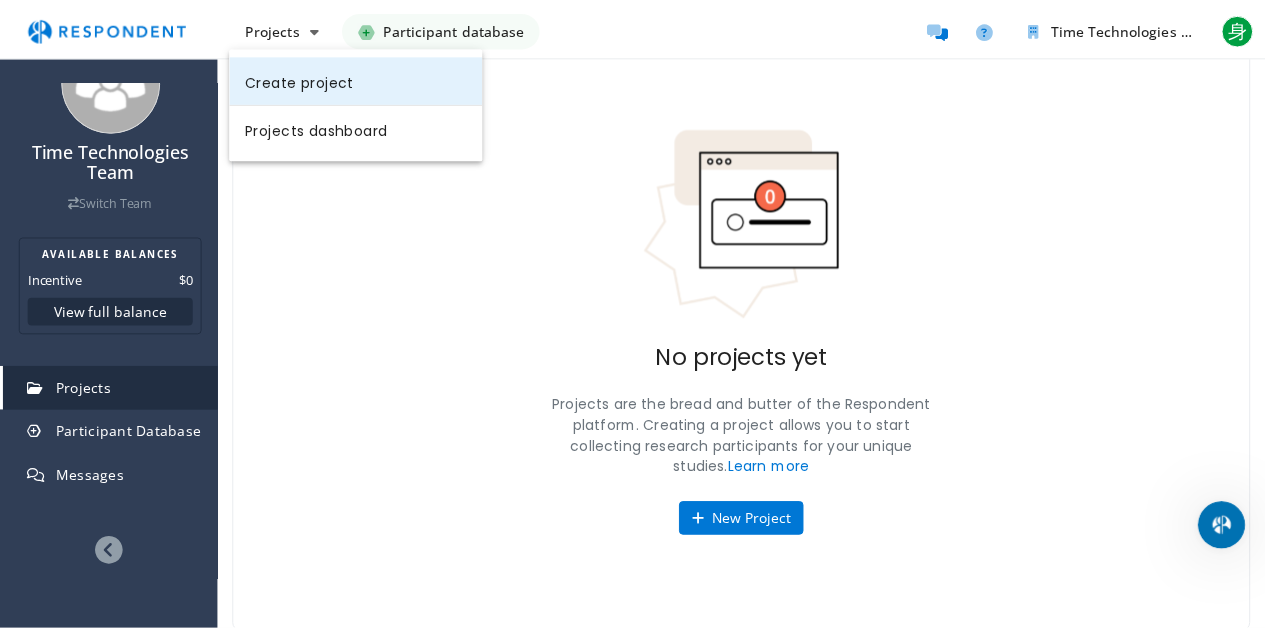 scroll, scrollTop: 87, scrollLeft: 0, axis: vertical 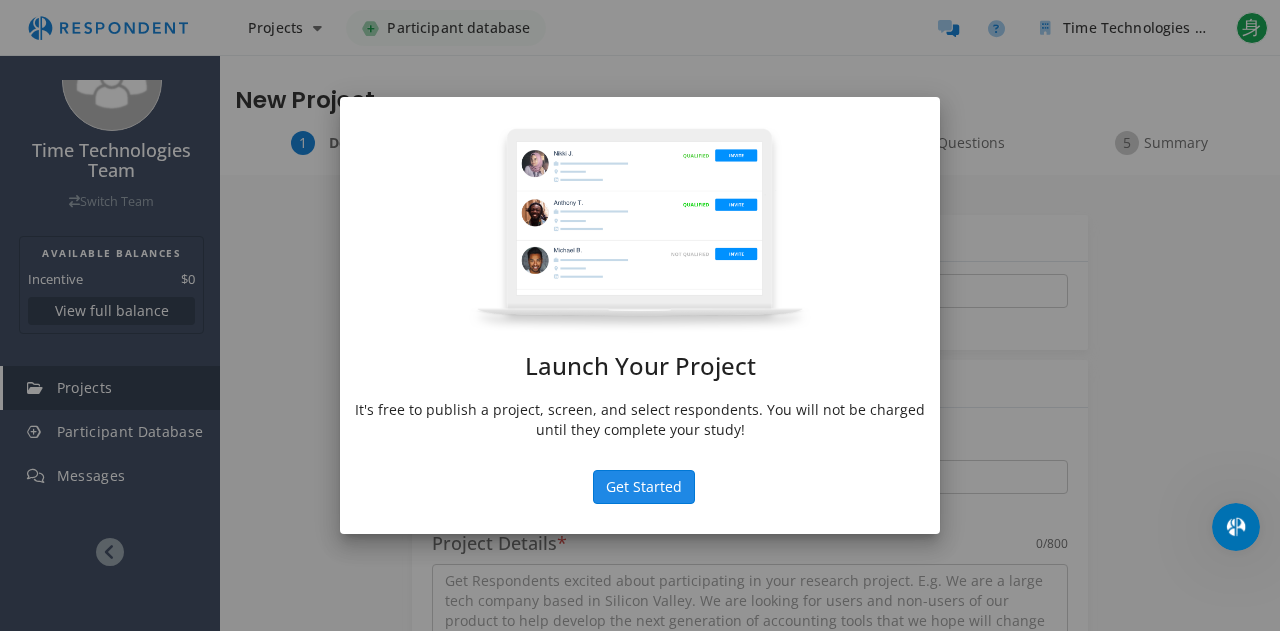 click on "Get Started" 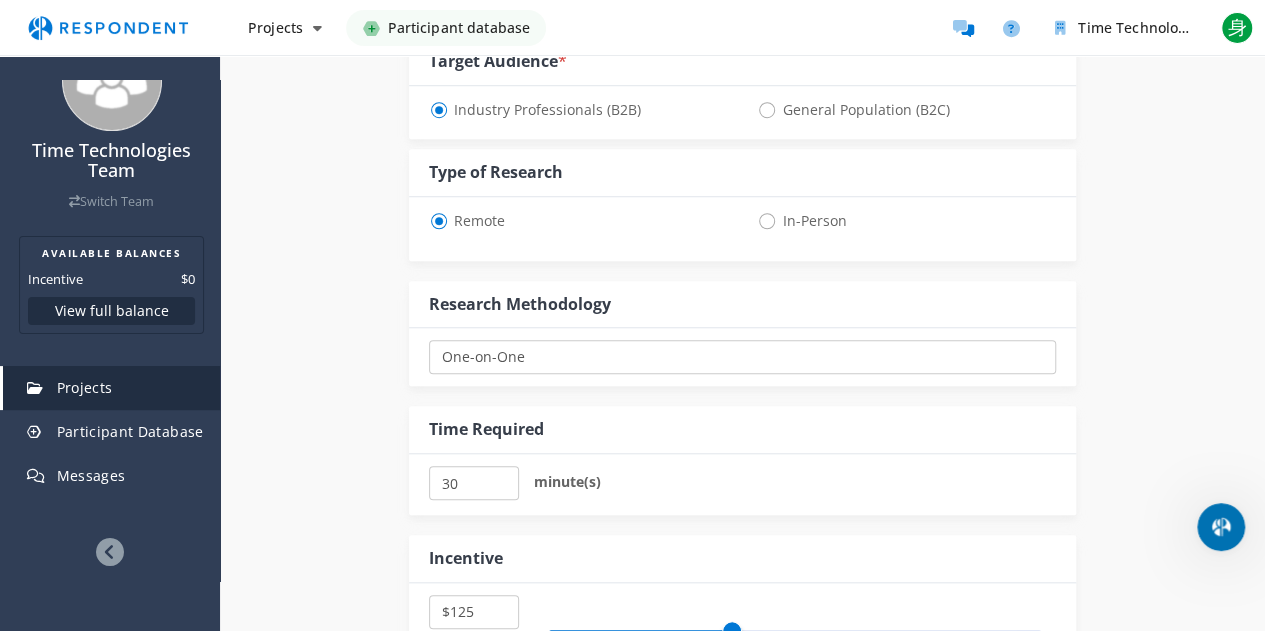 scroll, scrollTop: 695, scrollLeft: 0, axis: vertical 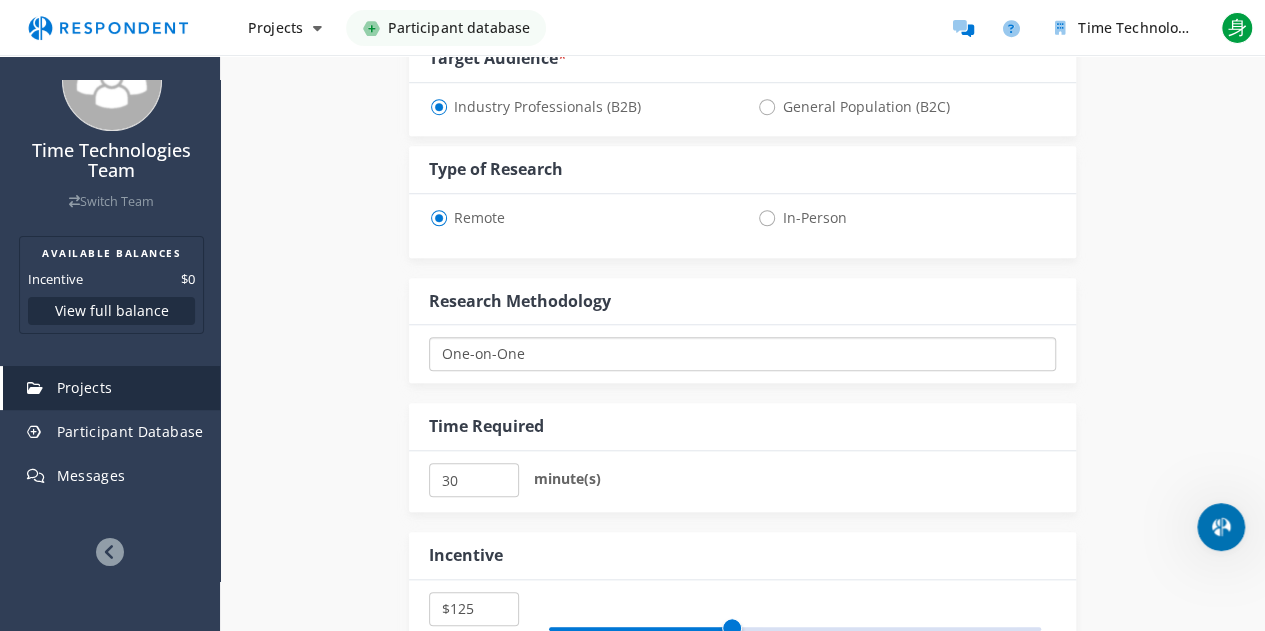 click on "One-on-One Focus Group Unmoderated Study Survey Diary Study" at bounding box center [742, 354] 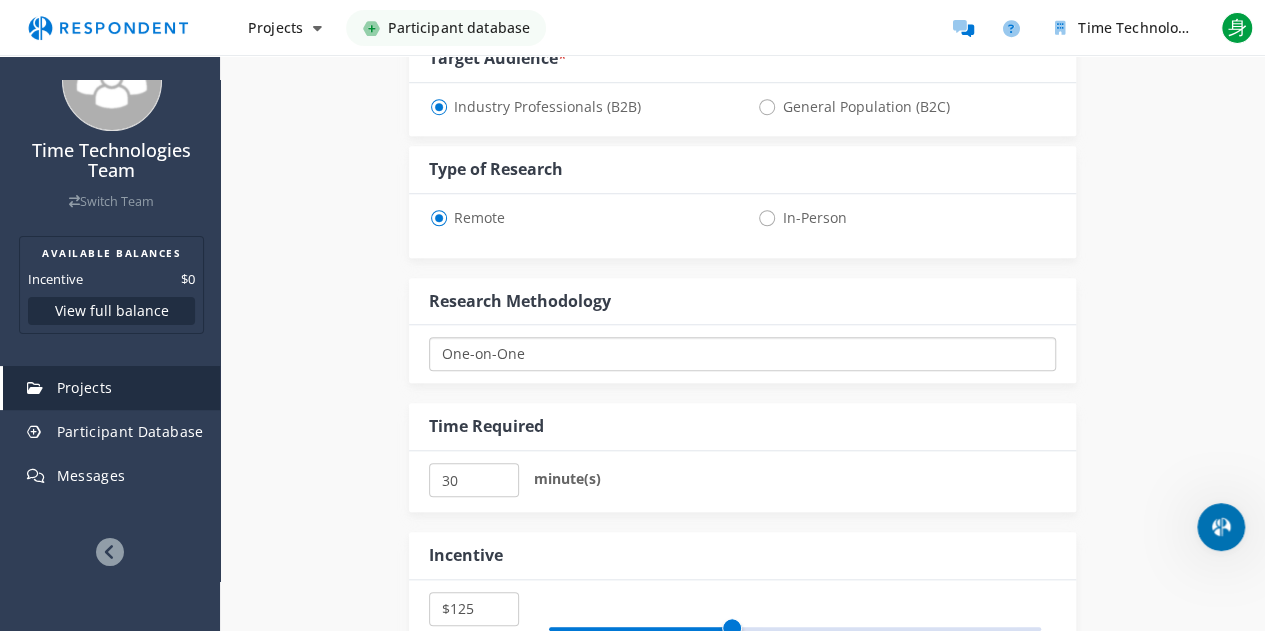 click on "One-on-One Focus Group Unmoderated Study Survey Diary Study" at bounding box center (742, 354) 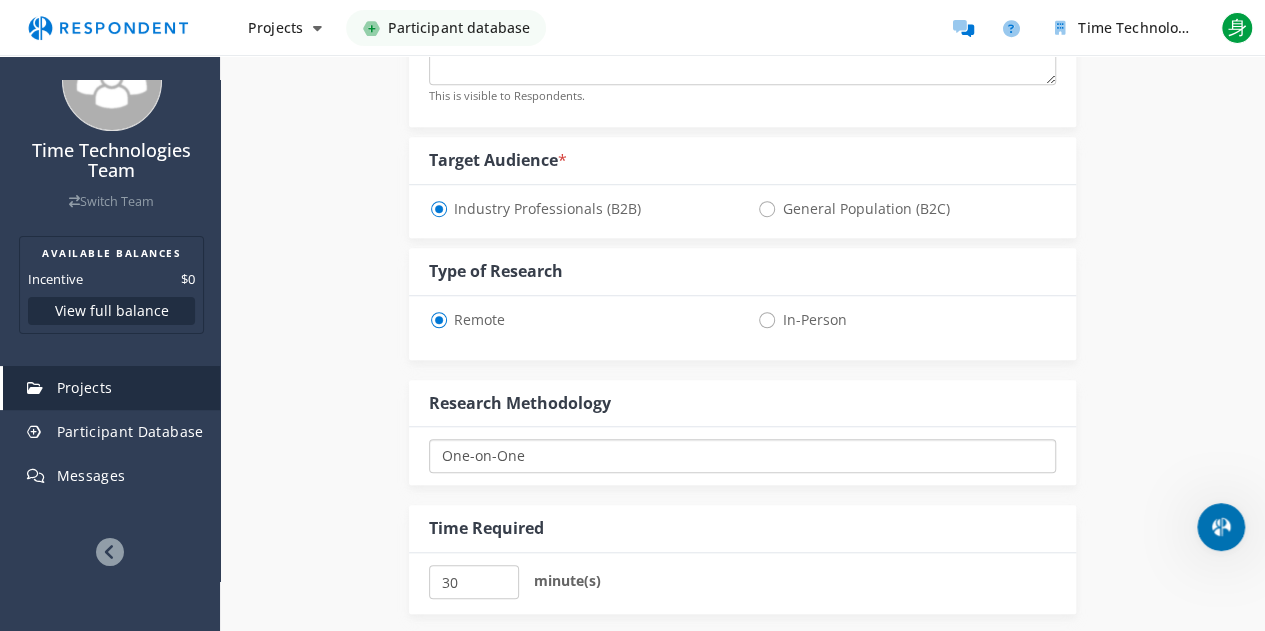scroll, scrollTop: 594, scrollLeft: 0, axis: vertical 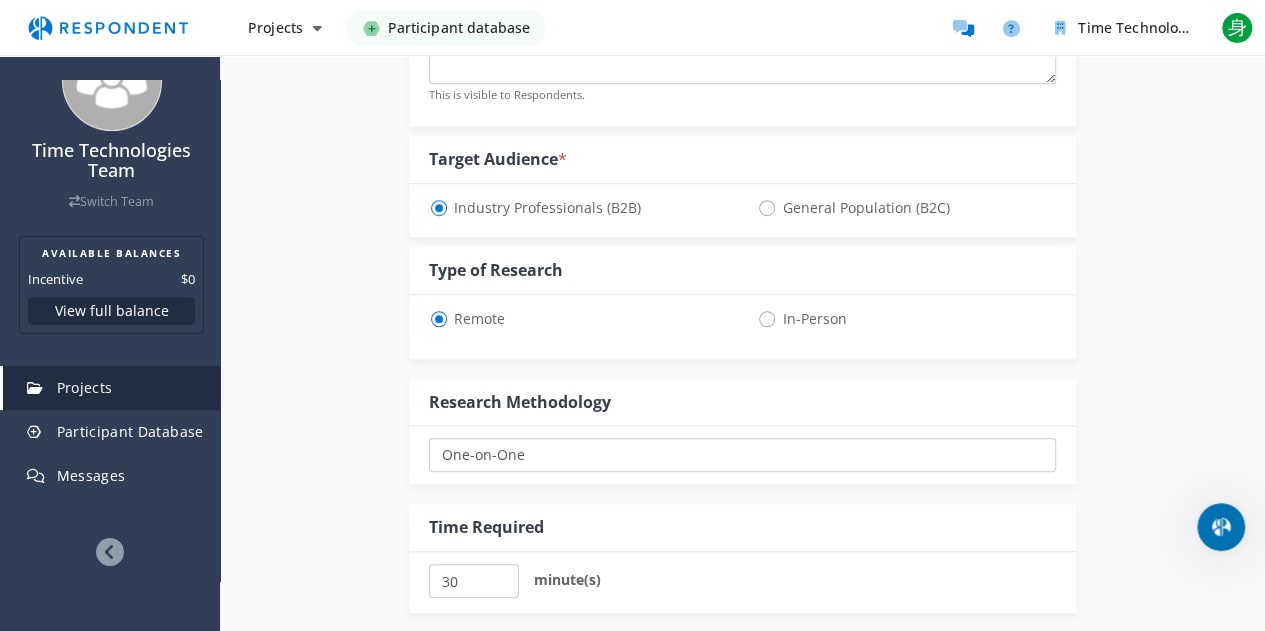 click on "General Population (B2C)" at bounding box center (853, 208) 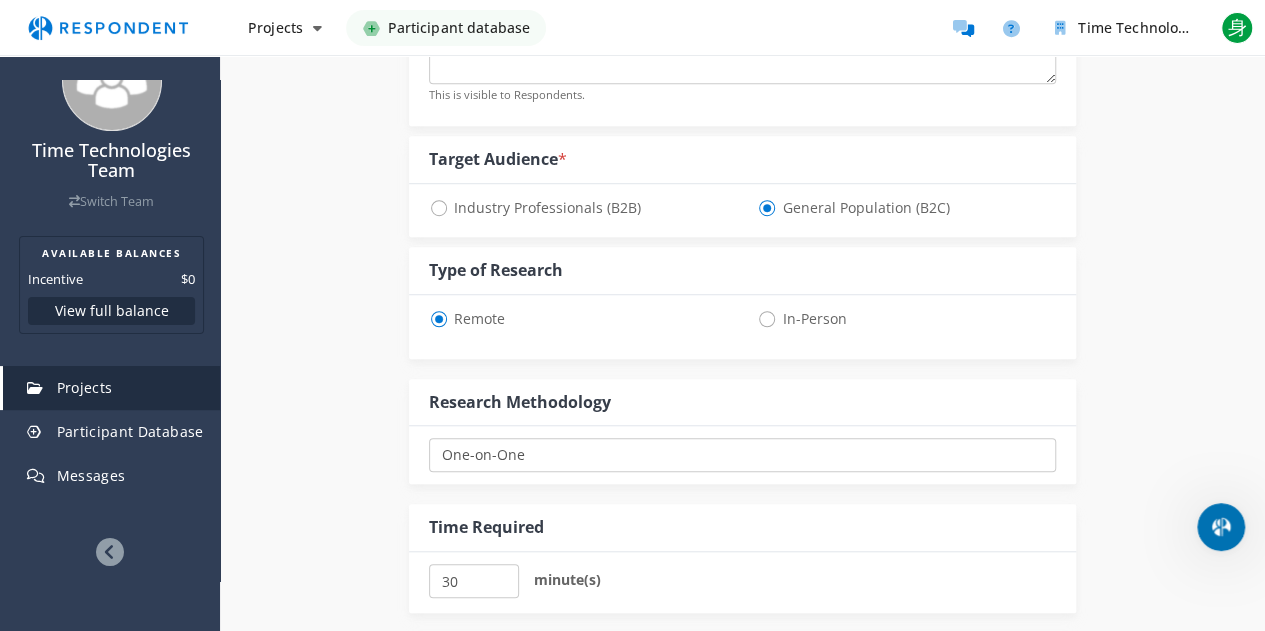 select on "number:125" 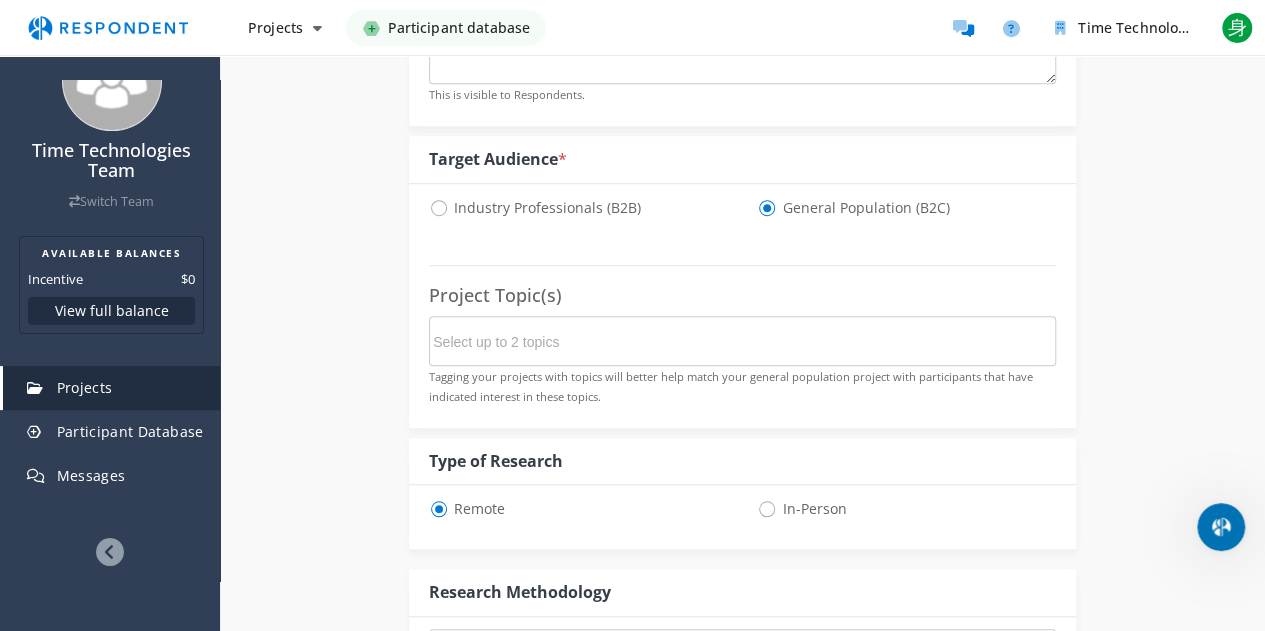 click on "Industry Professionals (B2B)" at bounding box center (535, 208) 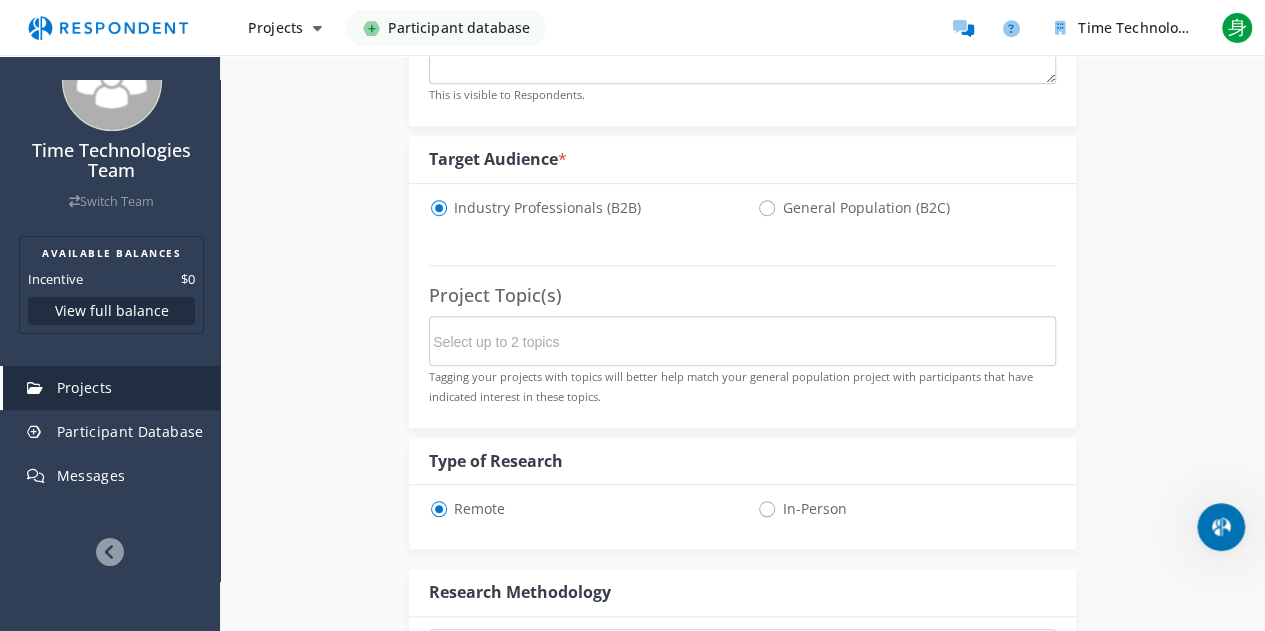select on "number:125" 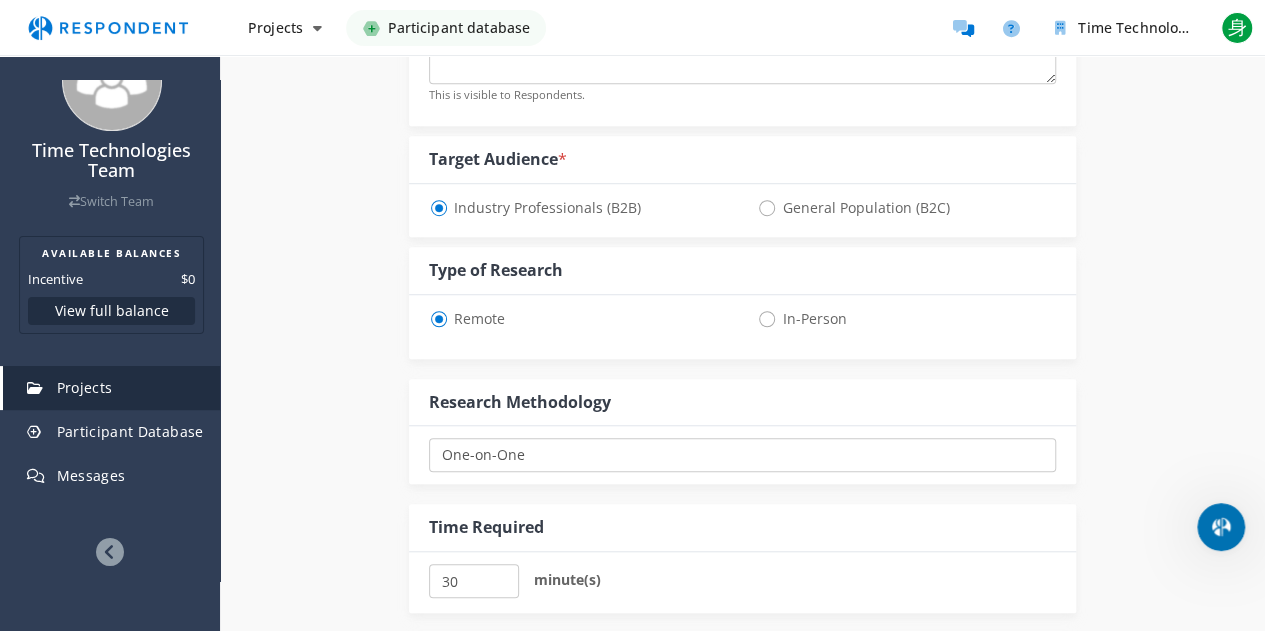 click on "General Population (B2C)" at bounding box center [853, 208] 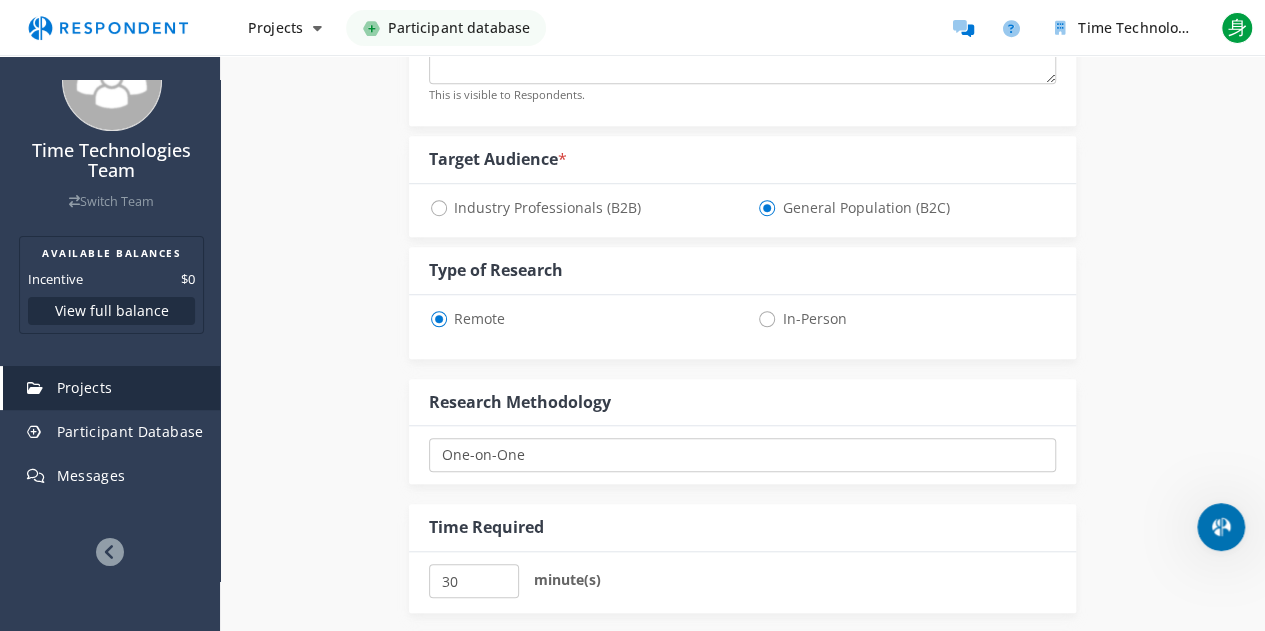 select on "number:125" 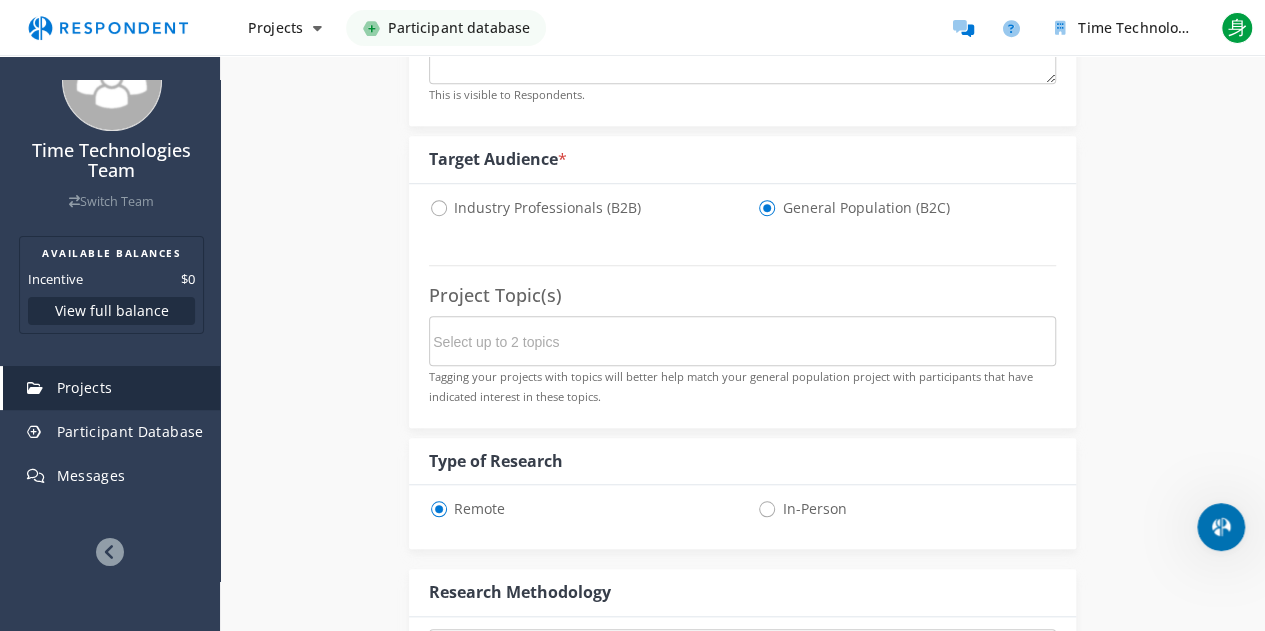 click on "Industry Professionals (B2B)" at bounding box center (535, 208) 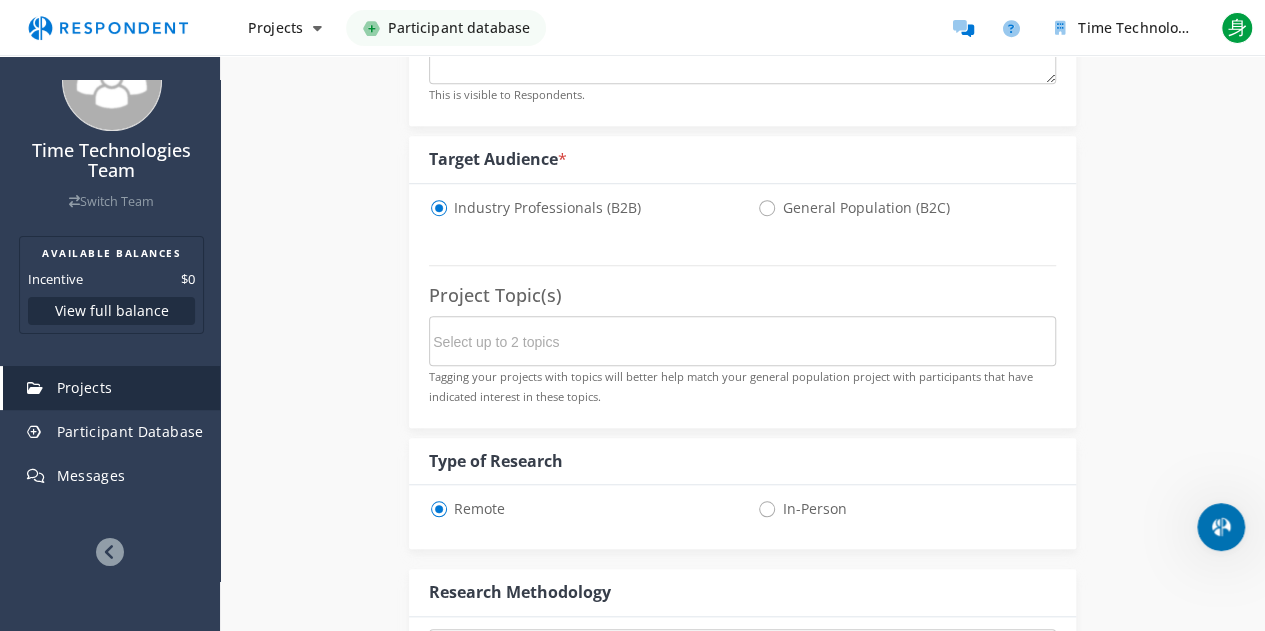 select on "number:125" 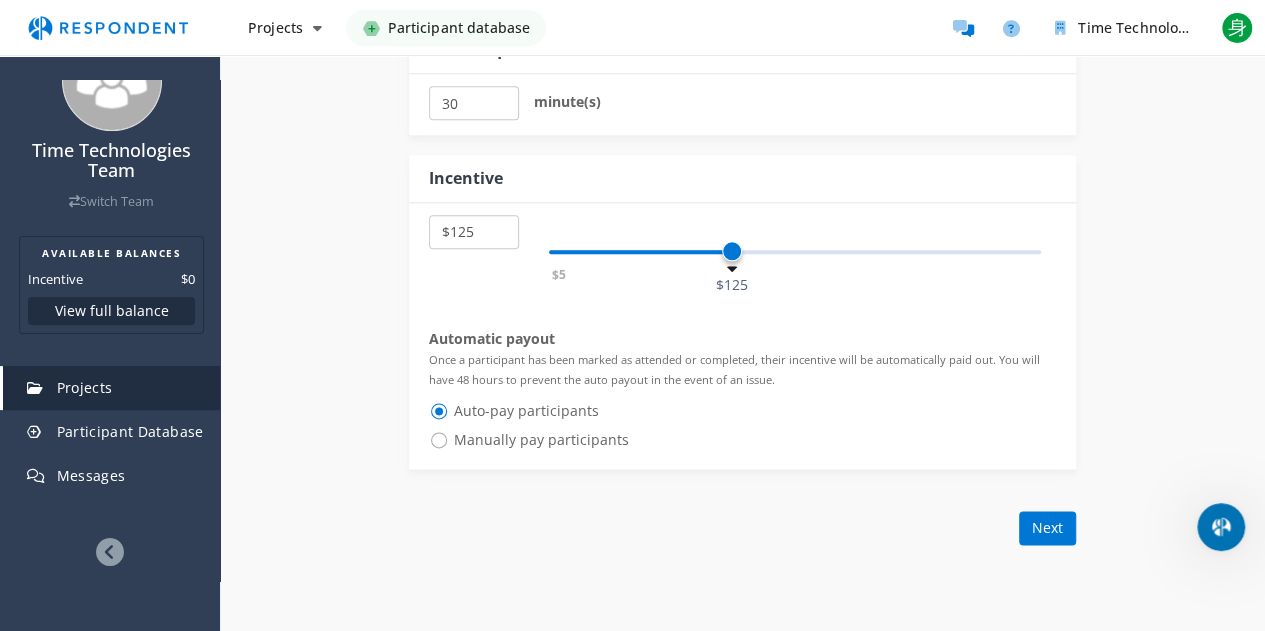 scroll, scrollTop: 1089, scrollLeft: 0, axis: vertical 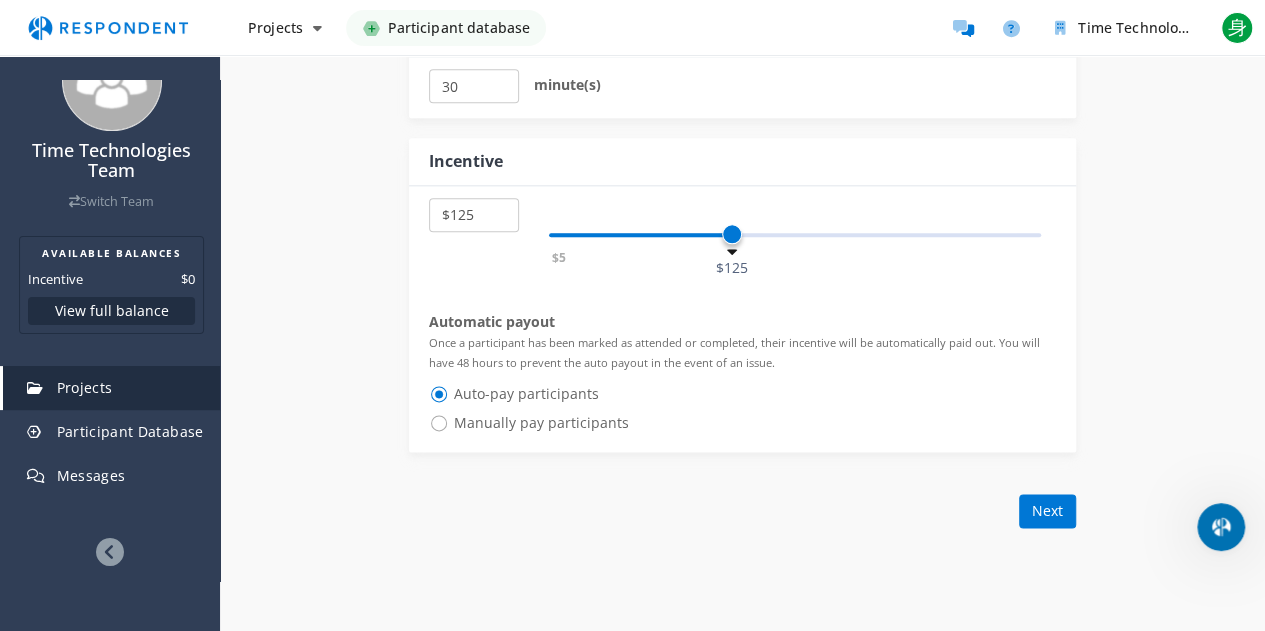 click on "Internal Project Name  *                    This is visible only to your organization.              Respondent Pitch       Project Title  *          This is visible to Participants.  Tips on writing a great pitch.             Project Details  *      0   /800             This is visible to Respondents.                   Target Audience  *                 Industry Professionals (B2B)             General Population (B2C)                       Type of Research             Remote             In-Person                     Research Methodology           One-on-One Focus Group Unmoderated Study Survey Diary Study               Show participants' account email addresses      If participants start the project, we will share their account email addresses with you so that you can verify that they have completed the unmoderated study on the platform of your choice.  Learn more...                           Time Required           30       minute(s)                 Incentive              $5   $10" at bounding box center (742, -177) 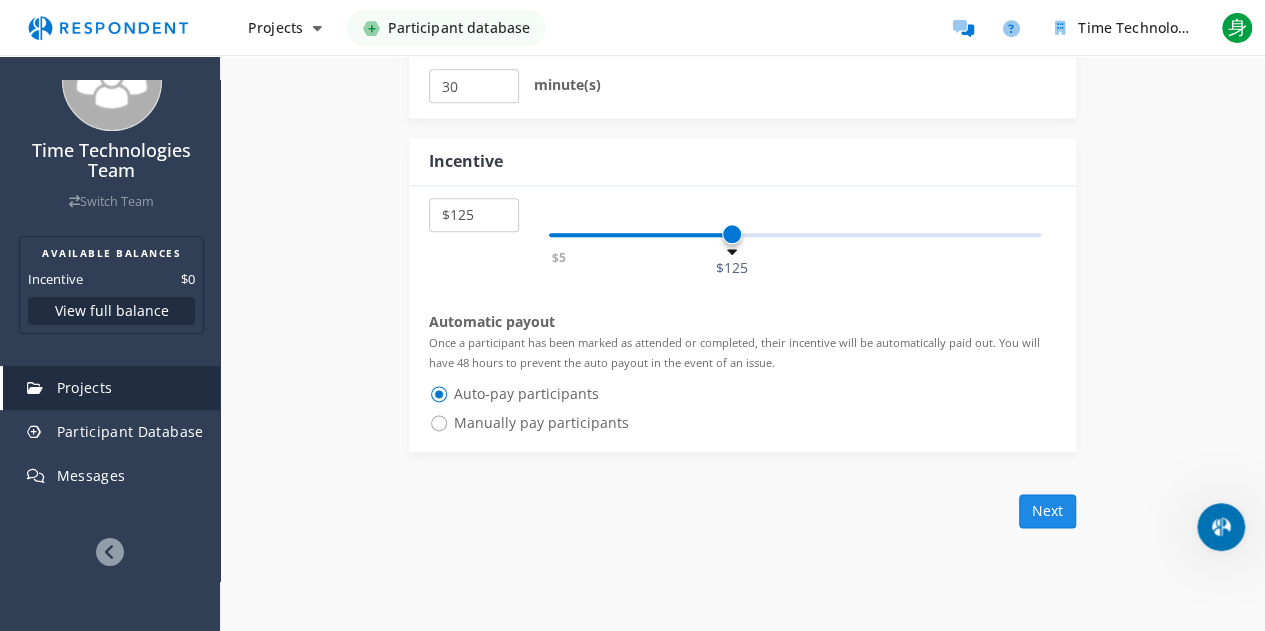 click on "Next" 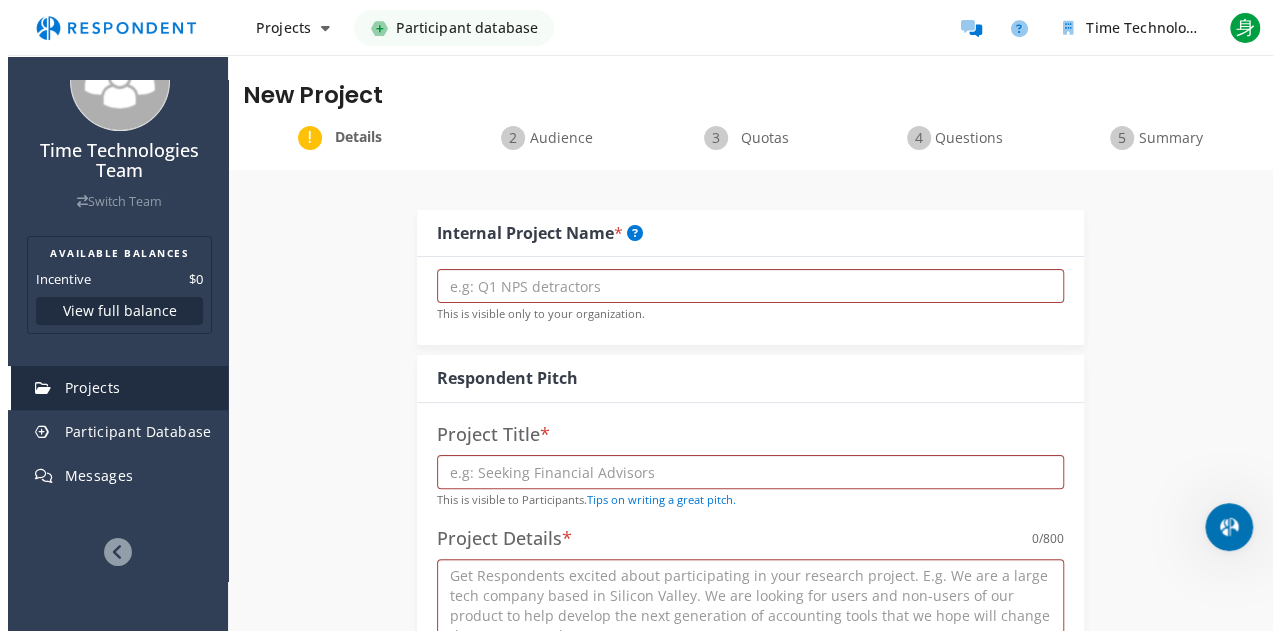 scroll, scrollTop: 0, scrollLeft: 0, axis: both 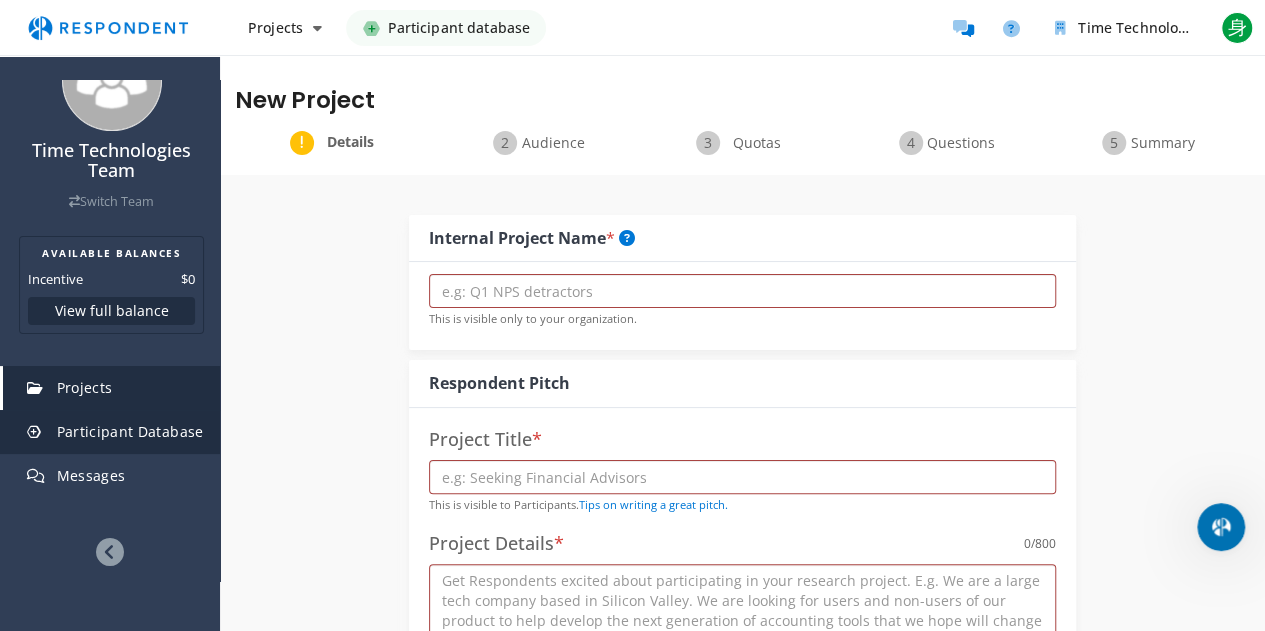 click on "Participant Database" at bounding box center [130, 431] 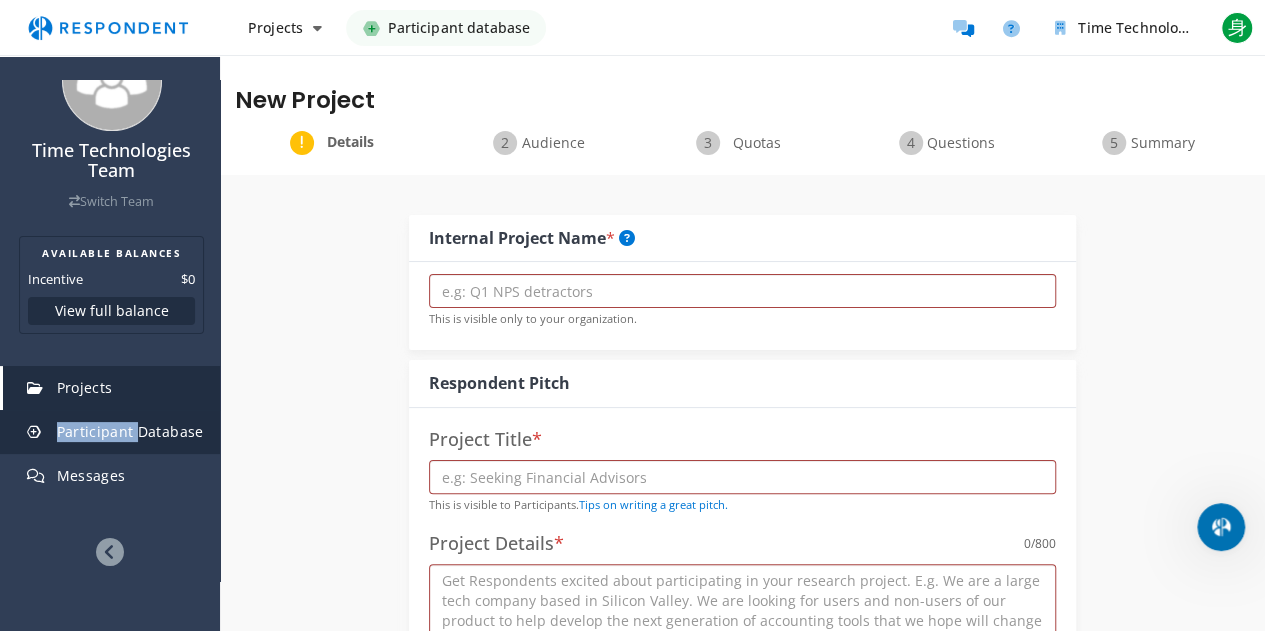 click on "Participant Database" at bounding box center [130, 431] 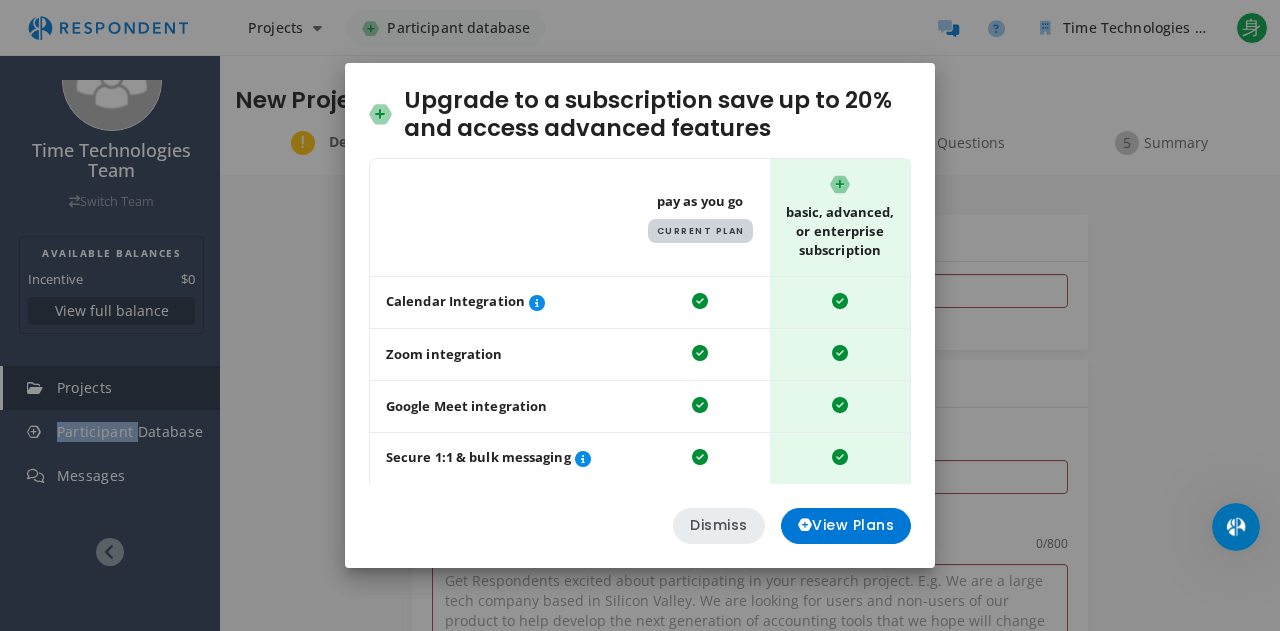 click on "Dismiss" 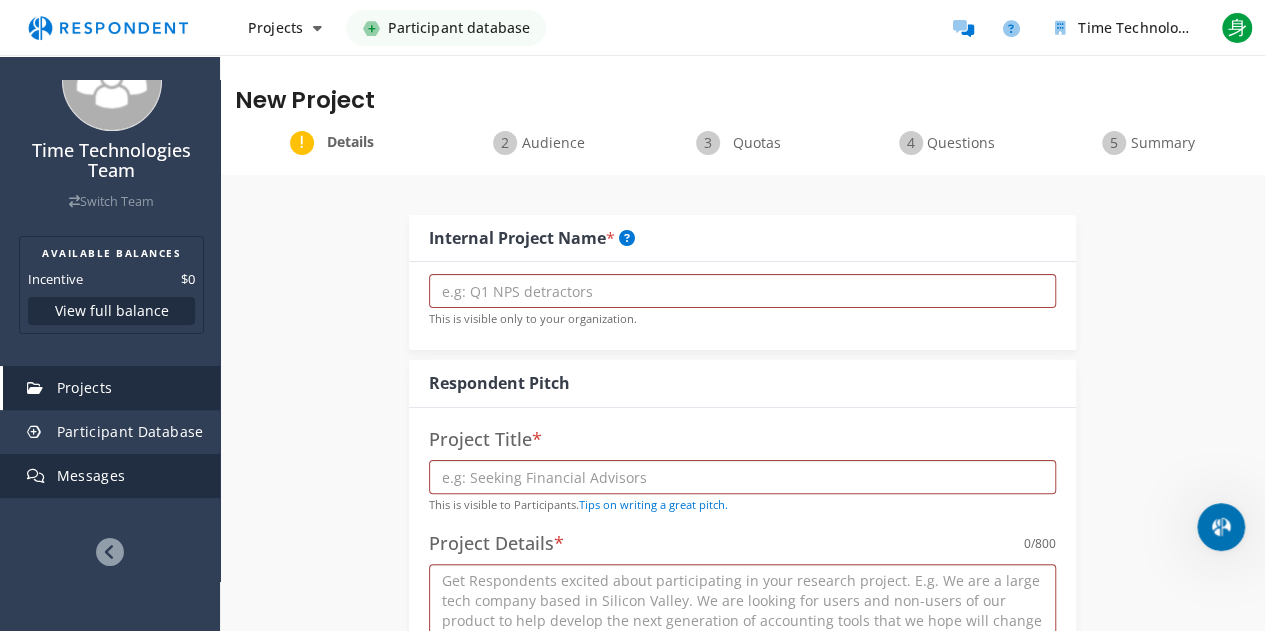 click on "Messages" at bounding box center (91, 475) 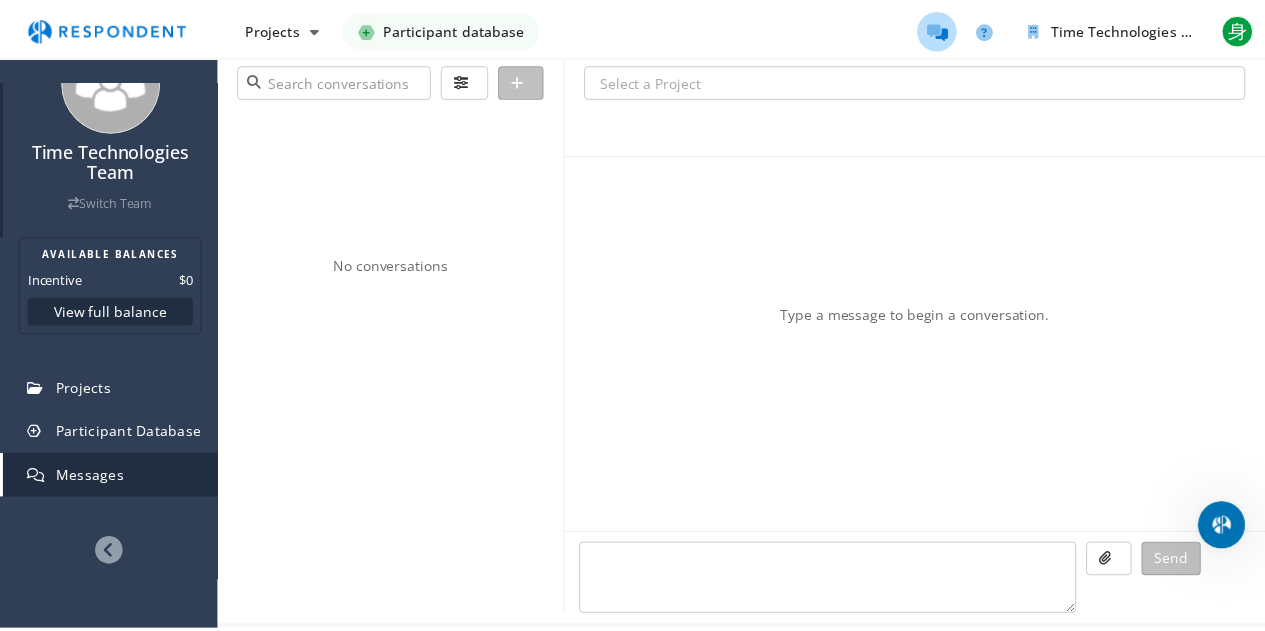 scroll, scrollTop: 0, scrollLeft: 0, axis: both 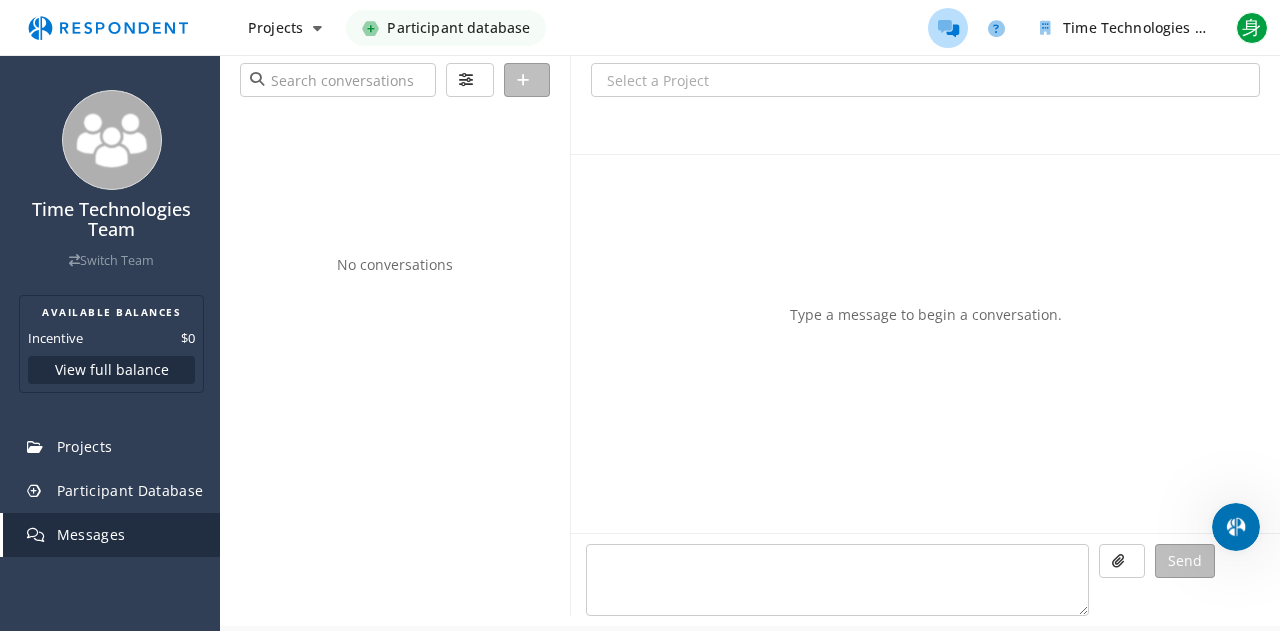 click at bounding box center [108, 28] 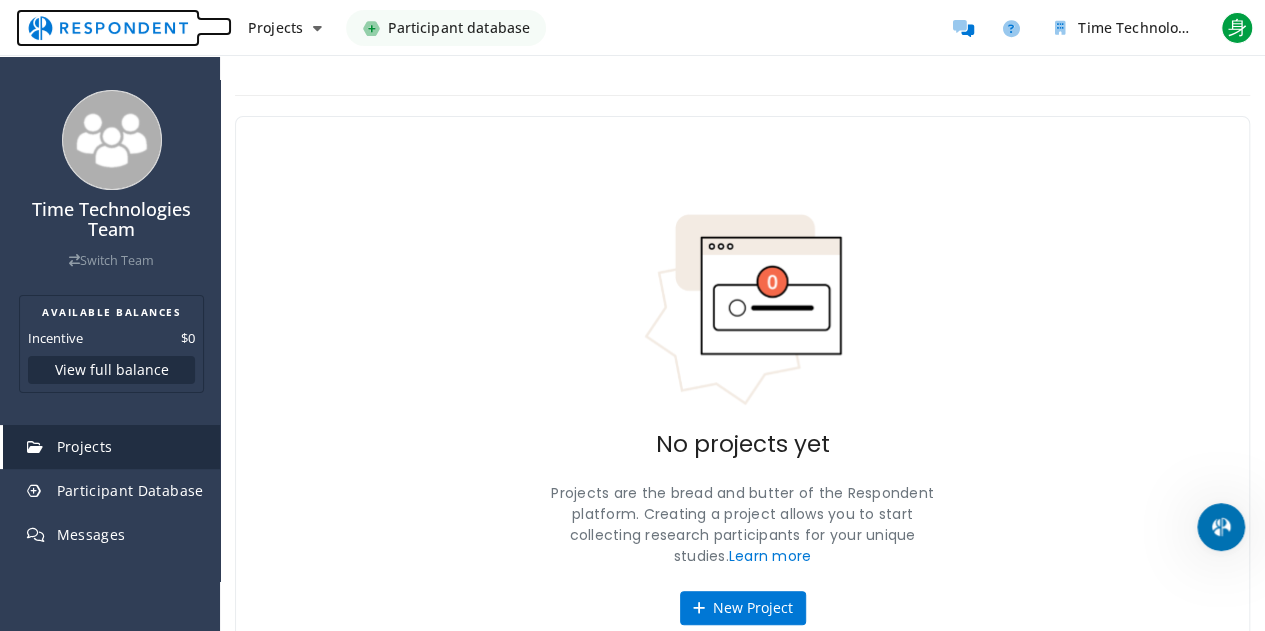 scroll, scrollTop: 87, scrollLeft: 0, axis: vertical 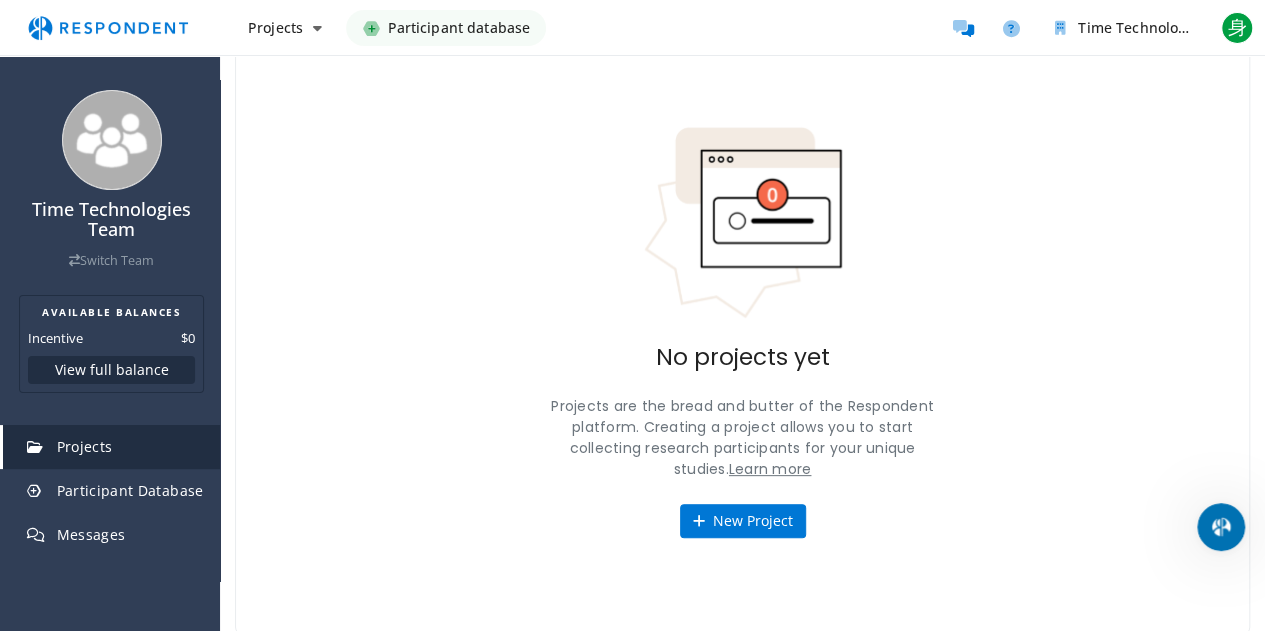 click on "Learn more" at bounding box center (770, 469) 